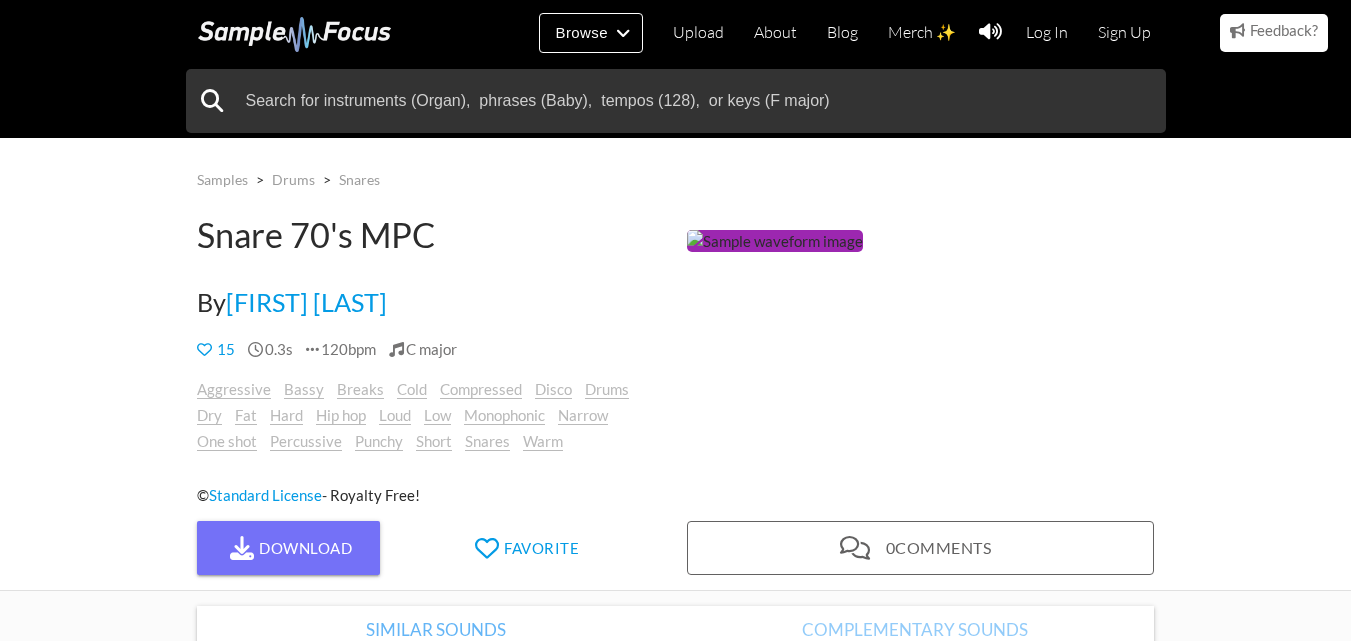 scroll, scrollTop: 100, scrollLeft: 0, axis: vertical 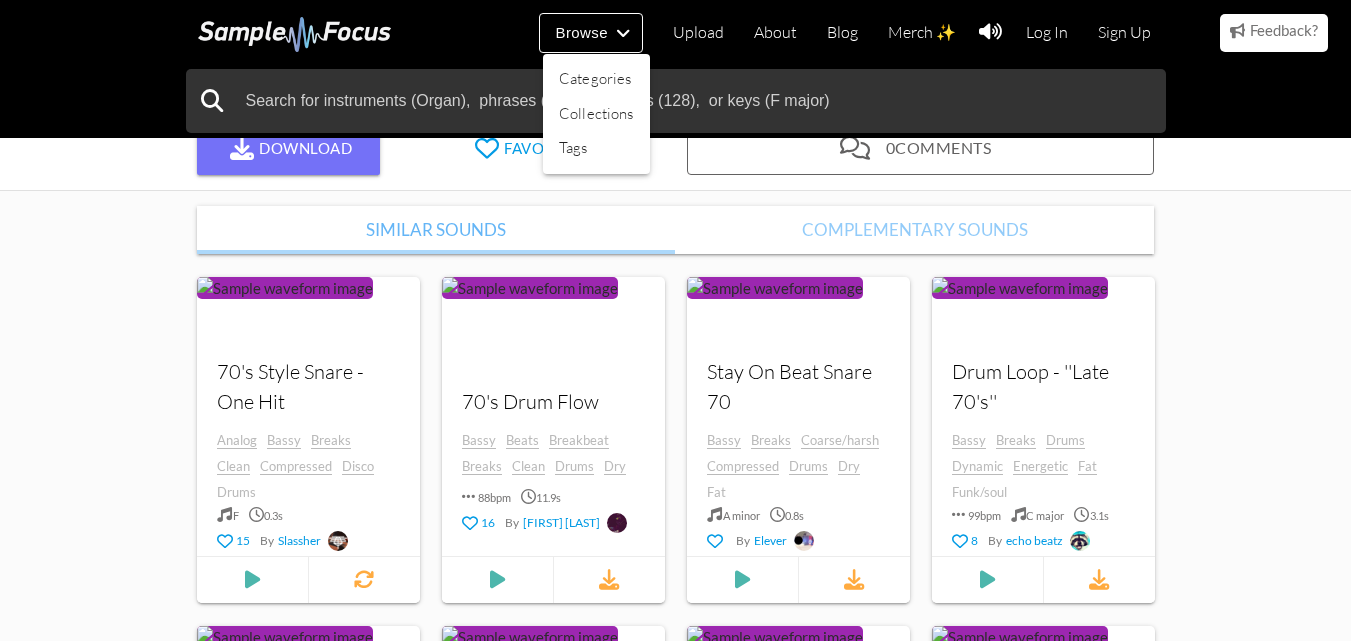 click at bounding box center [675, 320] 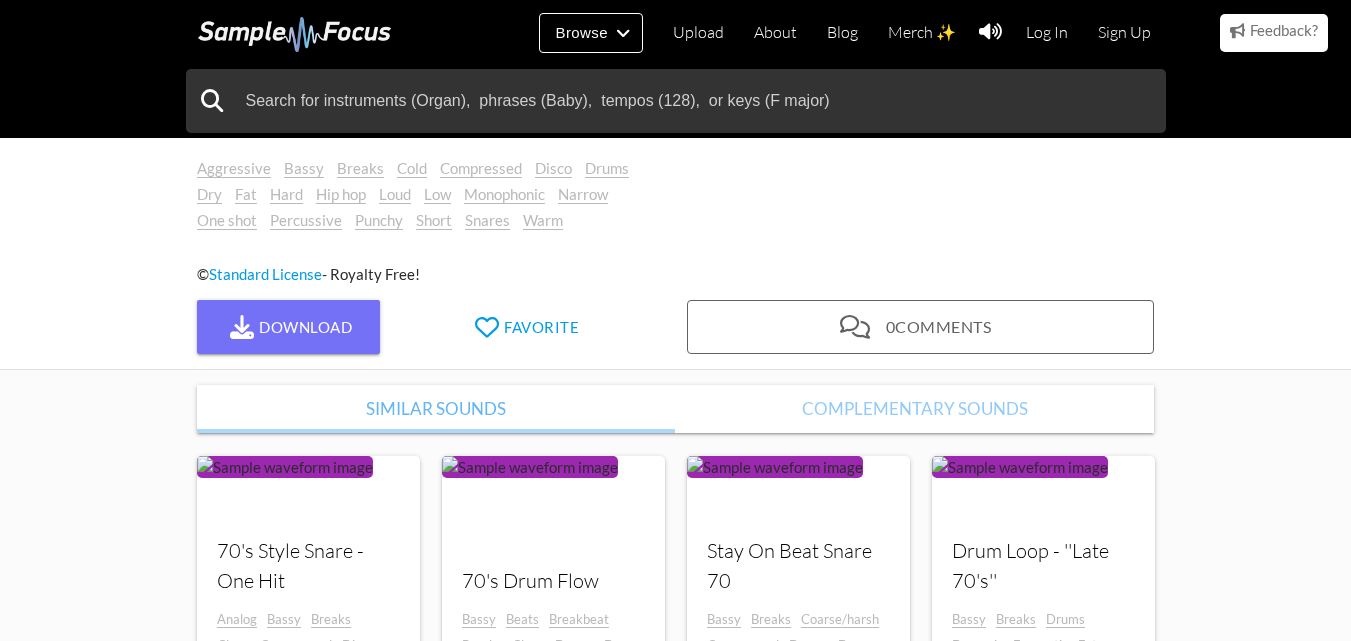 scroll, scrollTop: 0, scrollLeft: 0, axis: both 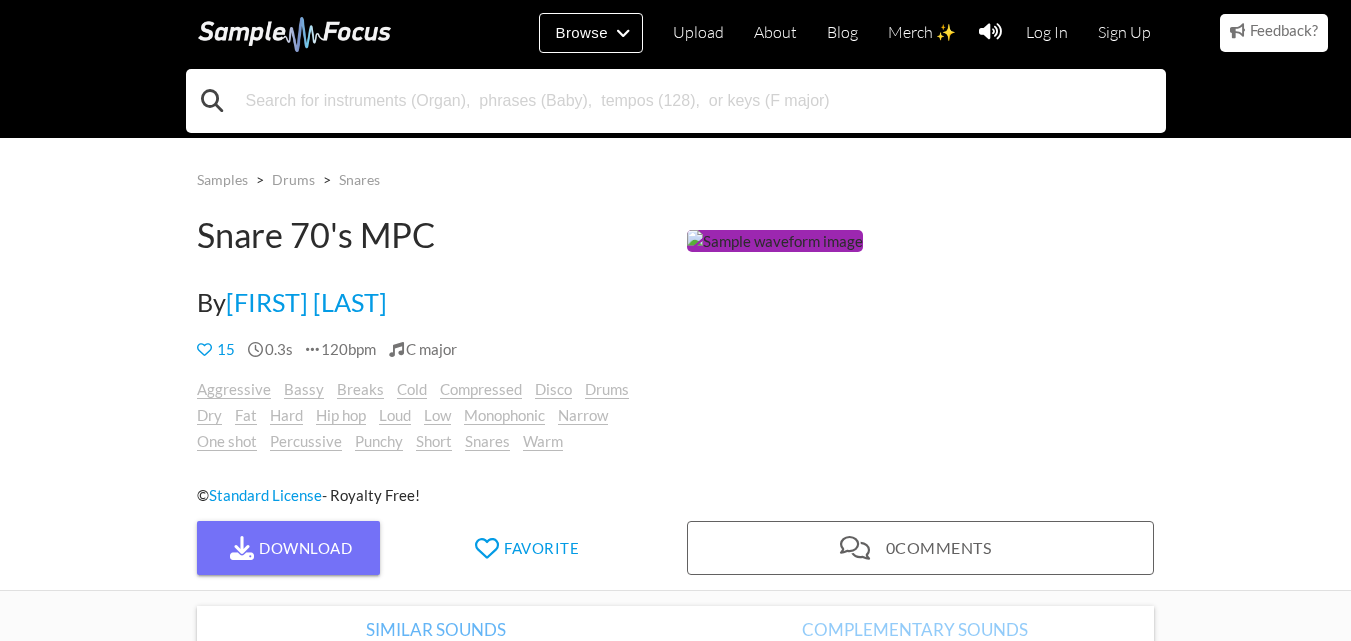 click at bounding box center (676, 101) 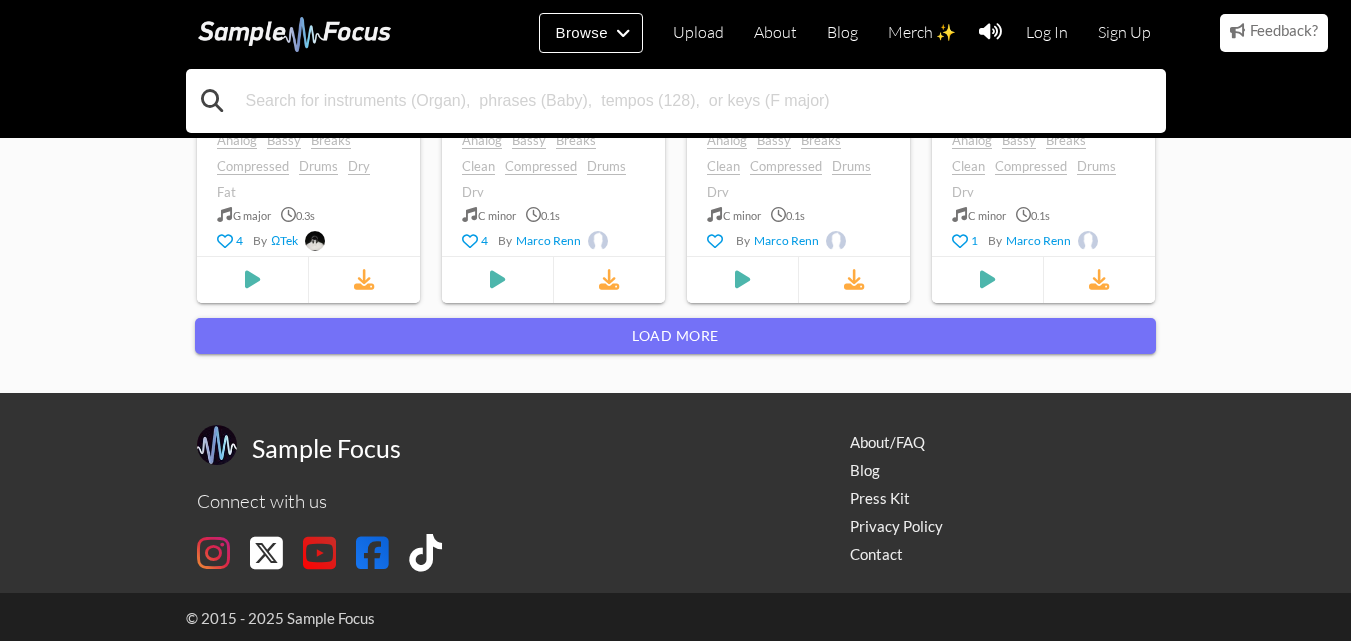 scroll, scrollTop: 2098, scrollLeft: 0, axis: vertical 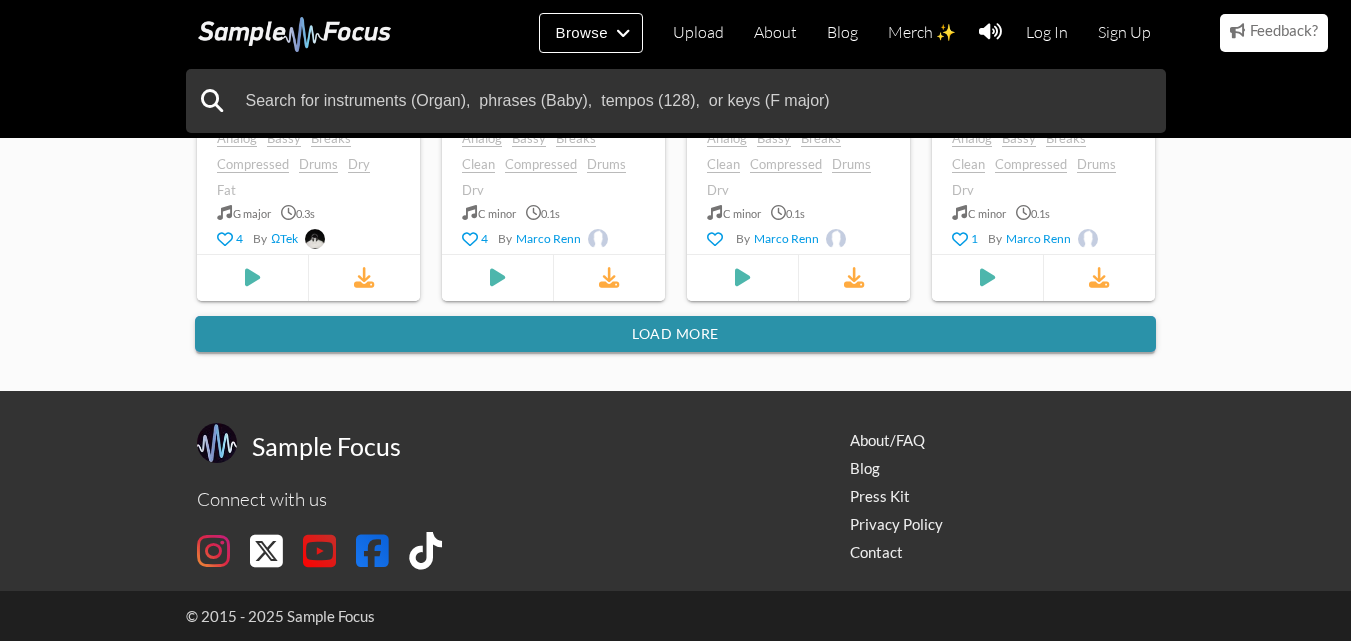 click on "Load more" at bounding box center [675, 334] 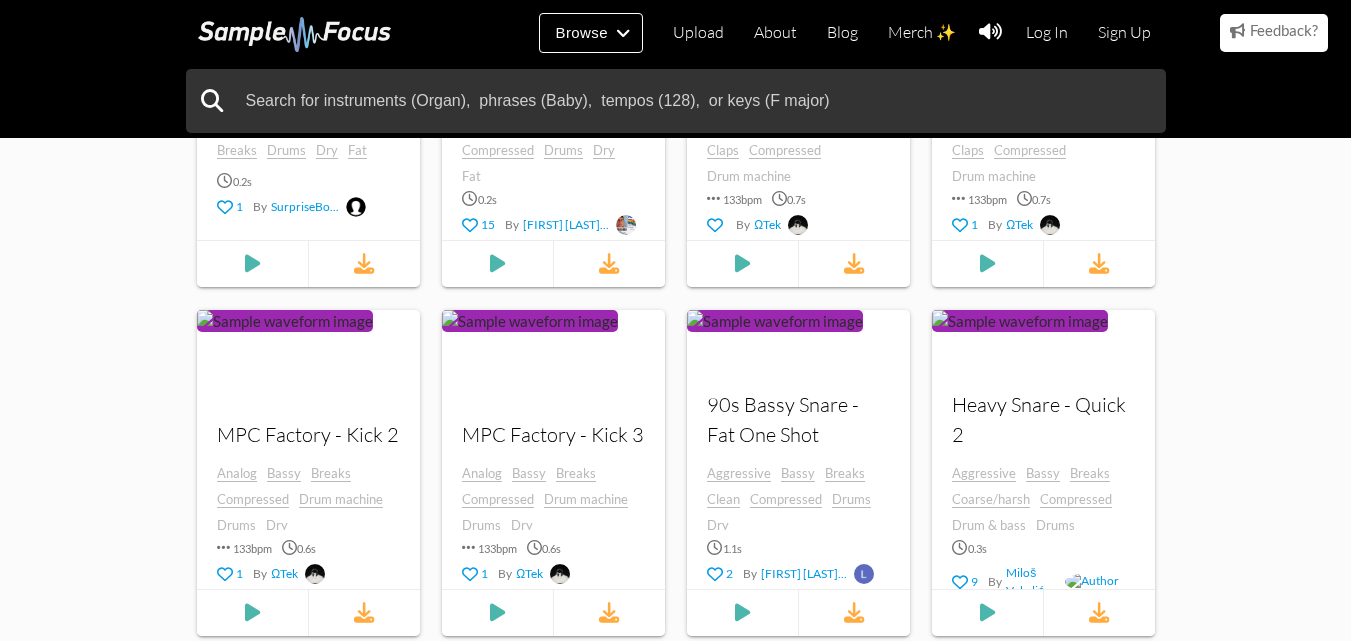scroll, scrollTop: 7298, scrollLeft: 0, axis: vertical 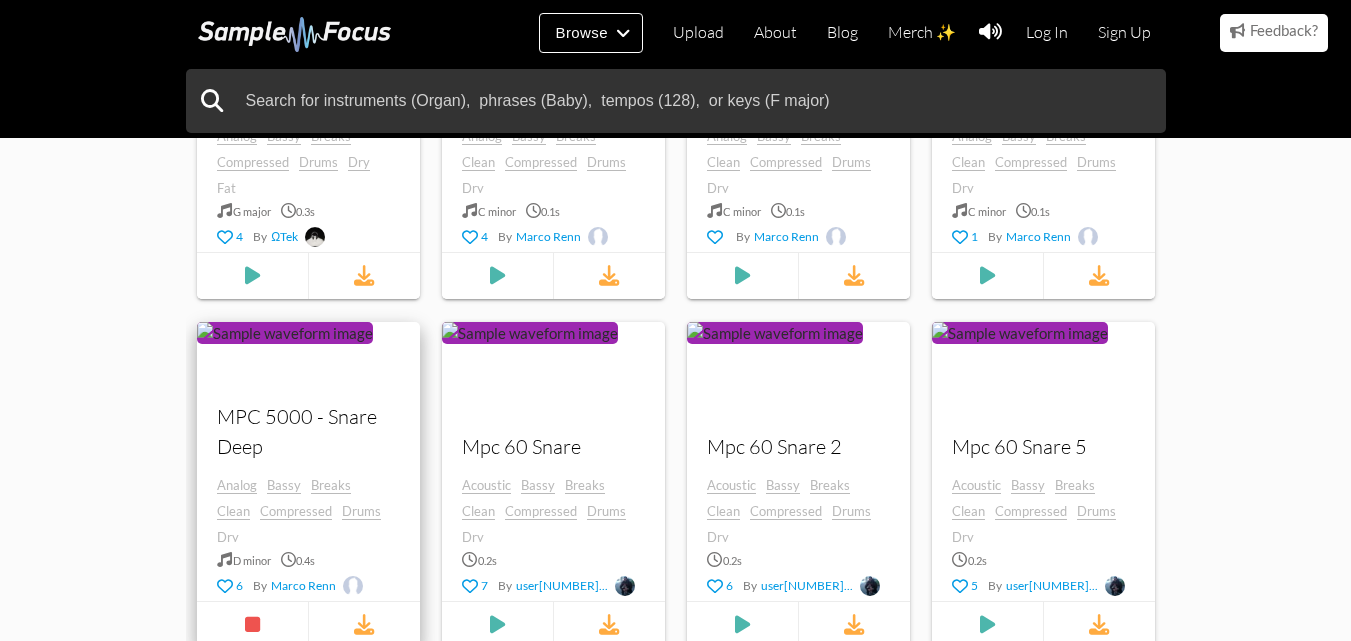 click at bounding box center [197, 397] 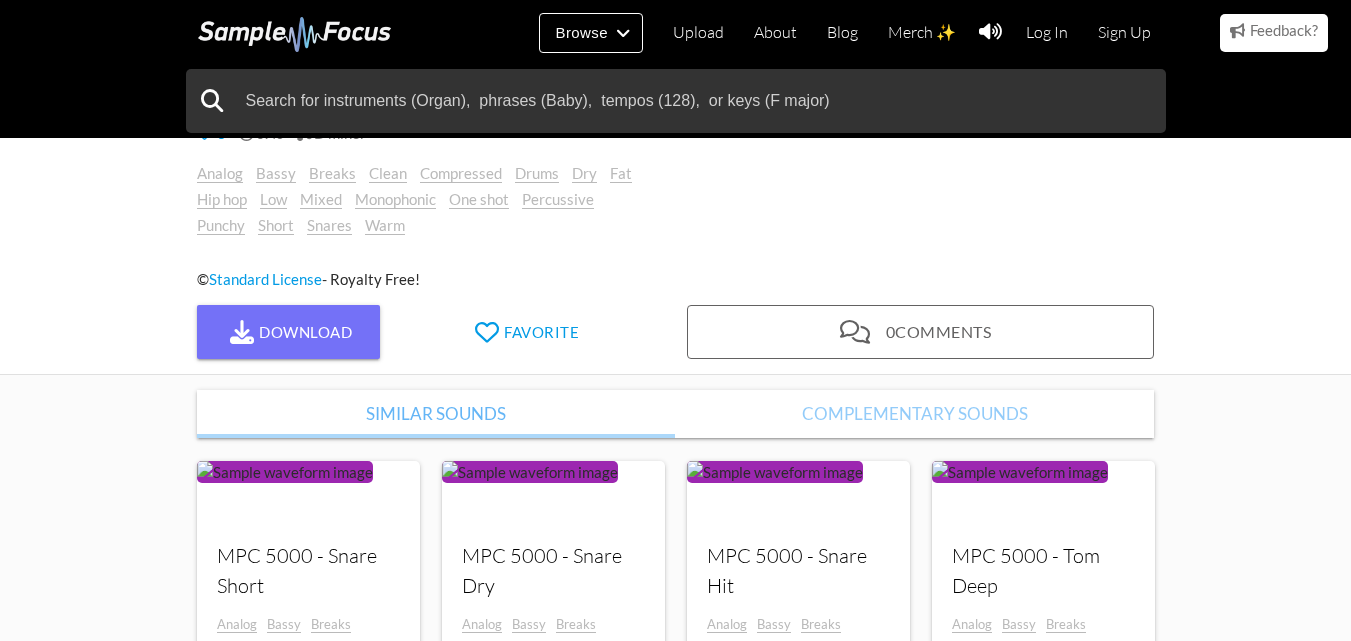 scroll, scrollTop: 300, scrollLeft: 0, axis: vertical 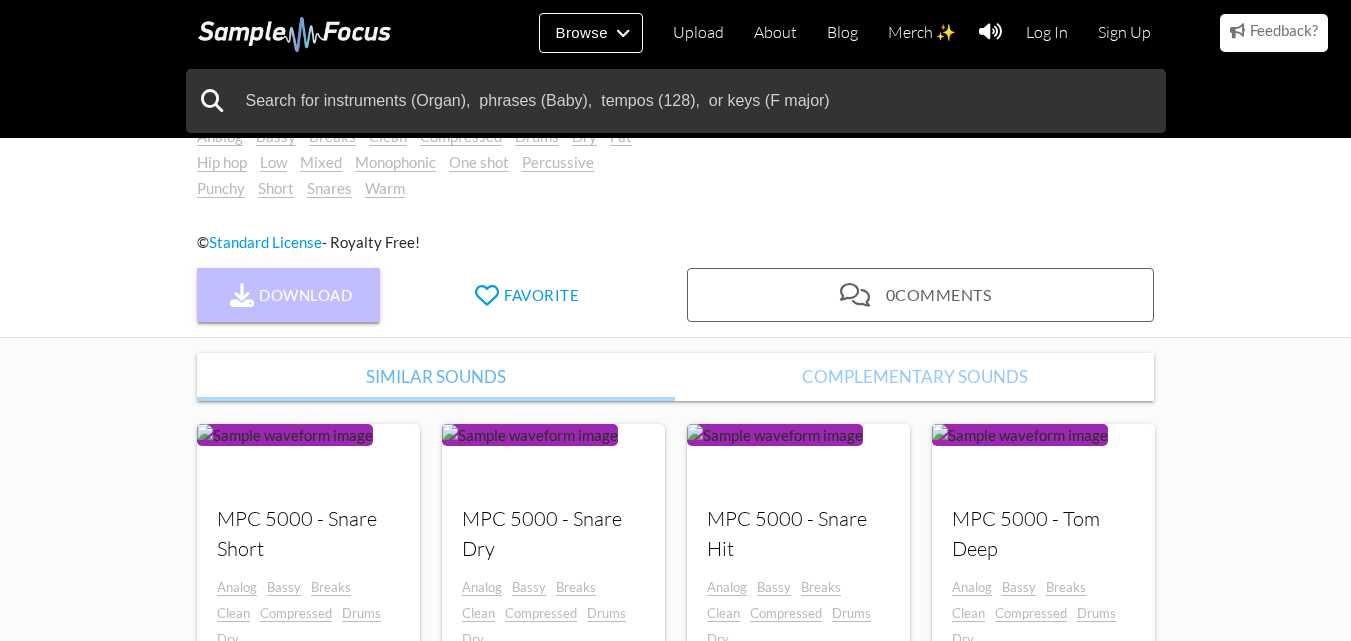 click on "Download" at bounding box center (289, 295) 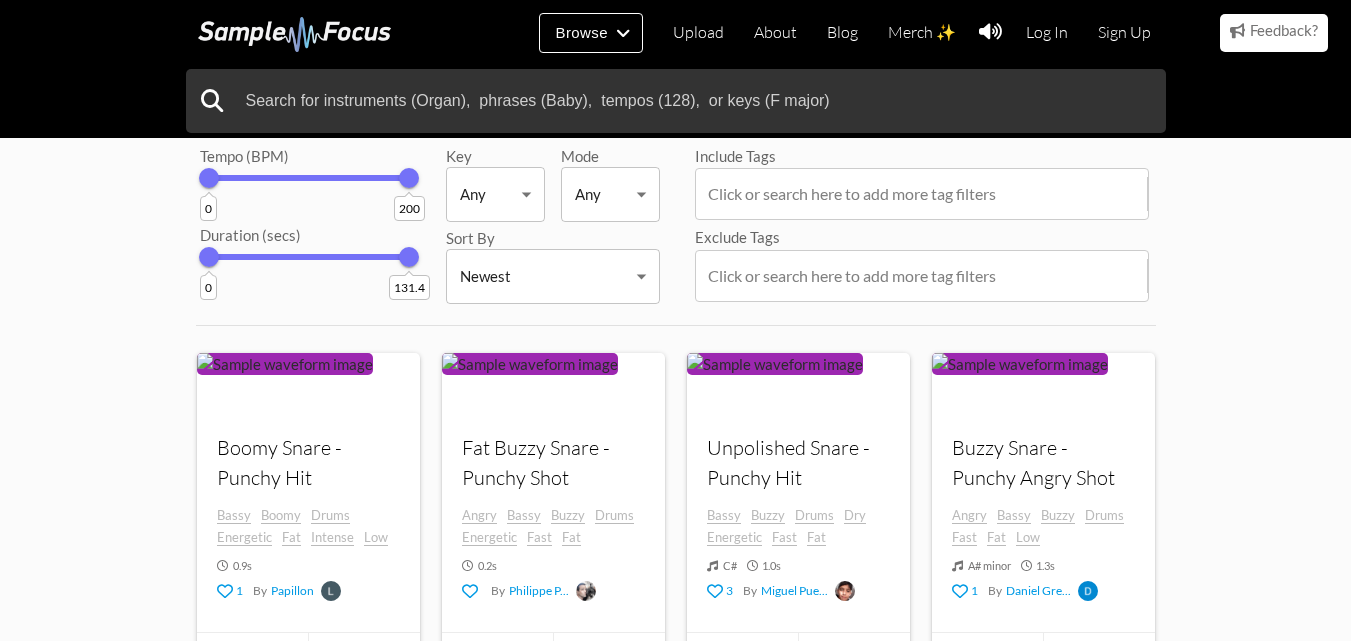 scroll, scrollTop: 0, scrollLeft: 0, axis: both 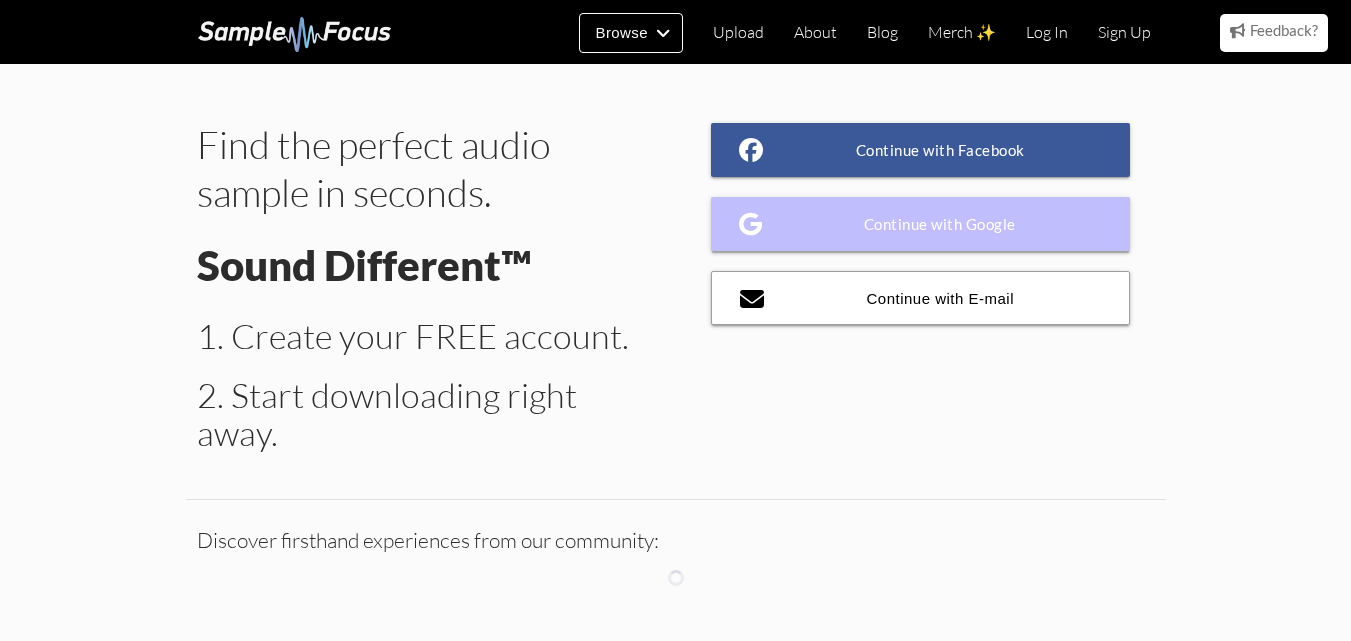 click on "Continue with Google" at bounding box center [921, 224] 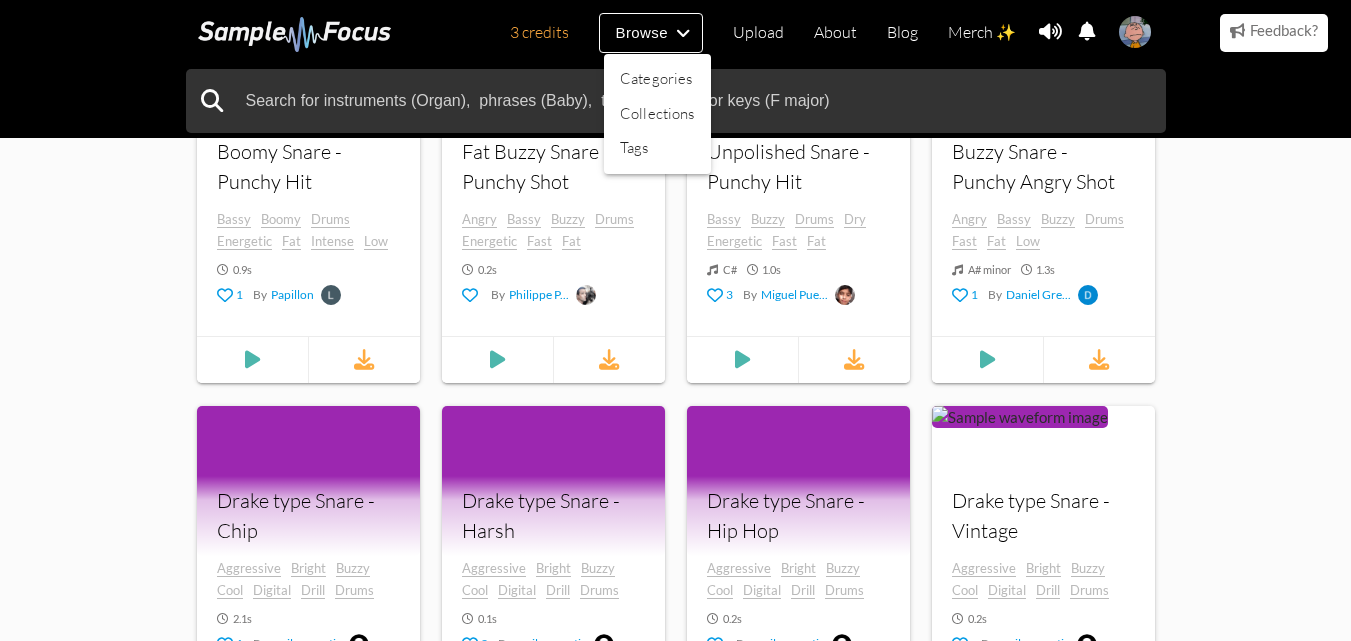 scroll, scrollTop: 500, scrollLeft: 0, axis: vertical 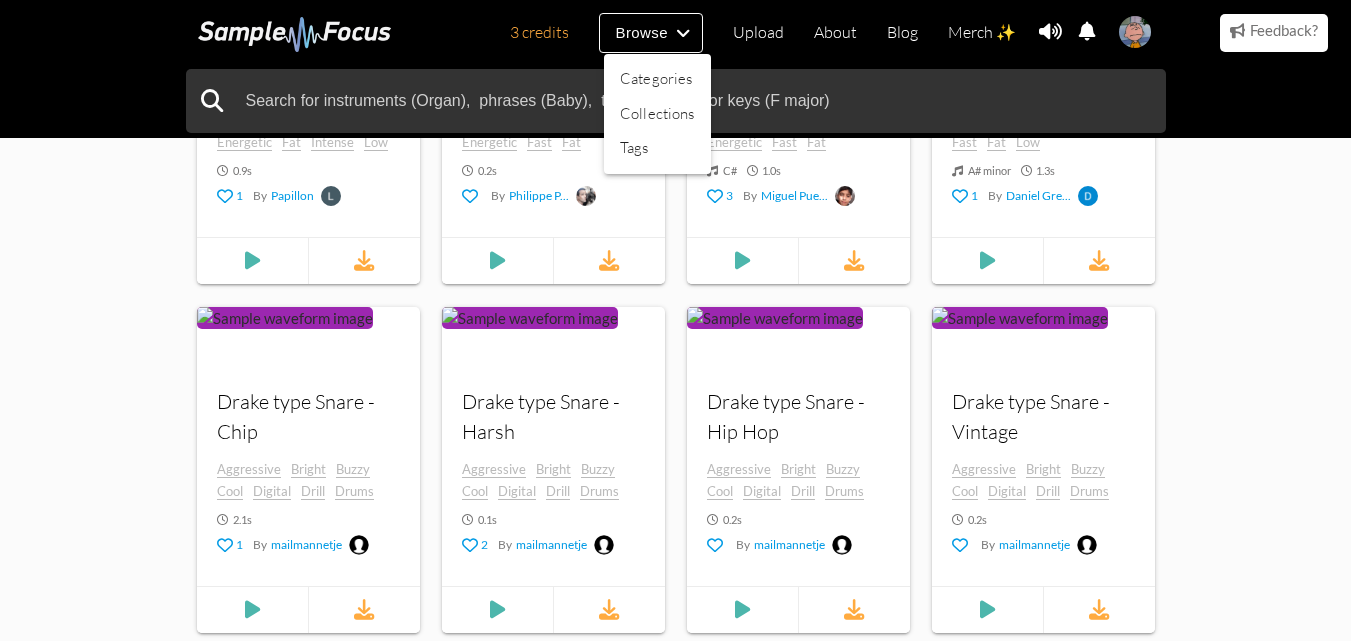 click at bounding box center (675, 320) 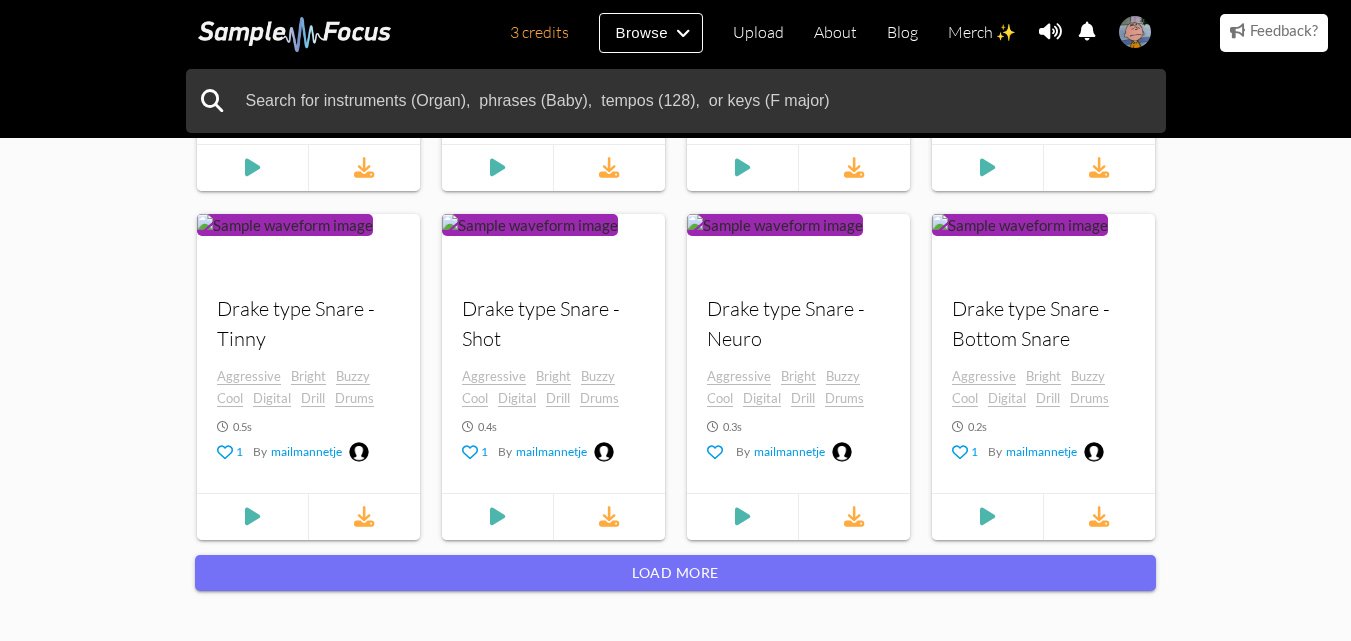 scroll, scrollTop: 1700, scrollLeft: 0, axis: vertical 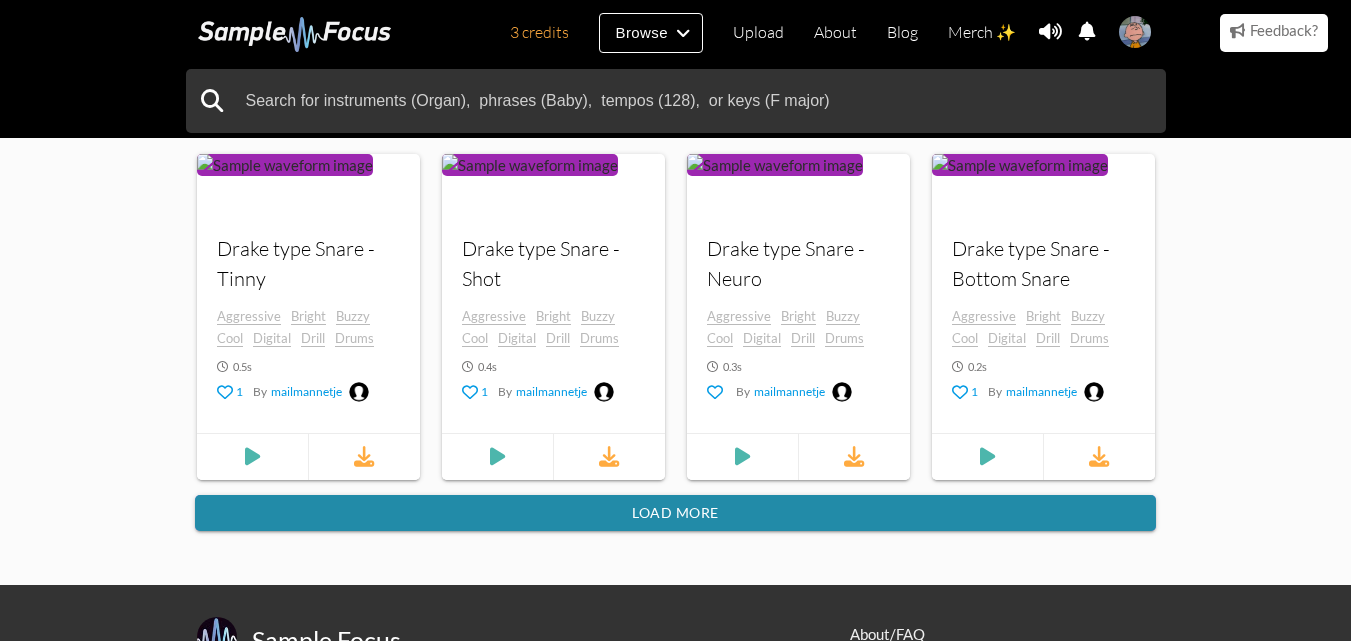 drag, startPoint x: 834, startPoint y: 529, endPoint x: 834, endPoint y: 515, distance: 14 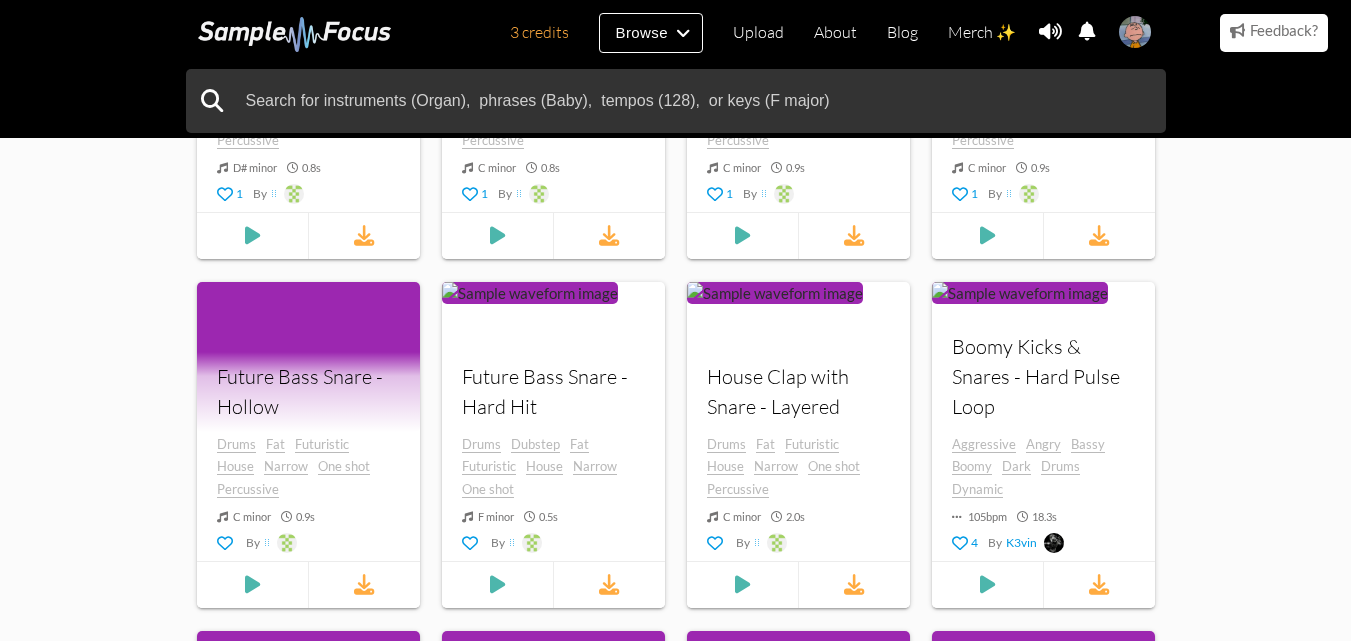 scroll, scrollTop: 5600, scrollLeft: 0, axis: vertical 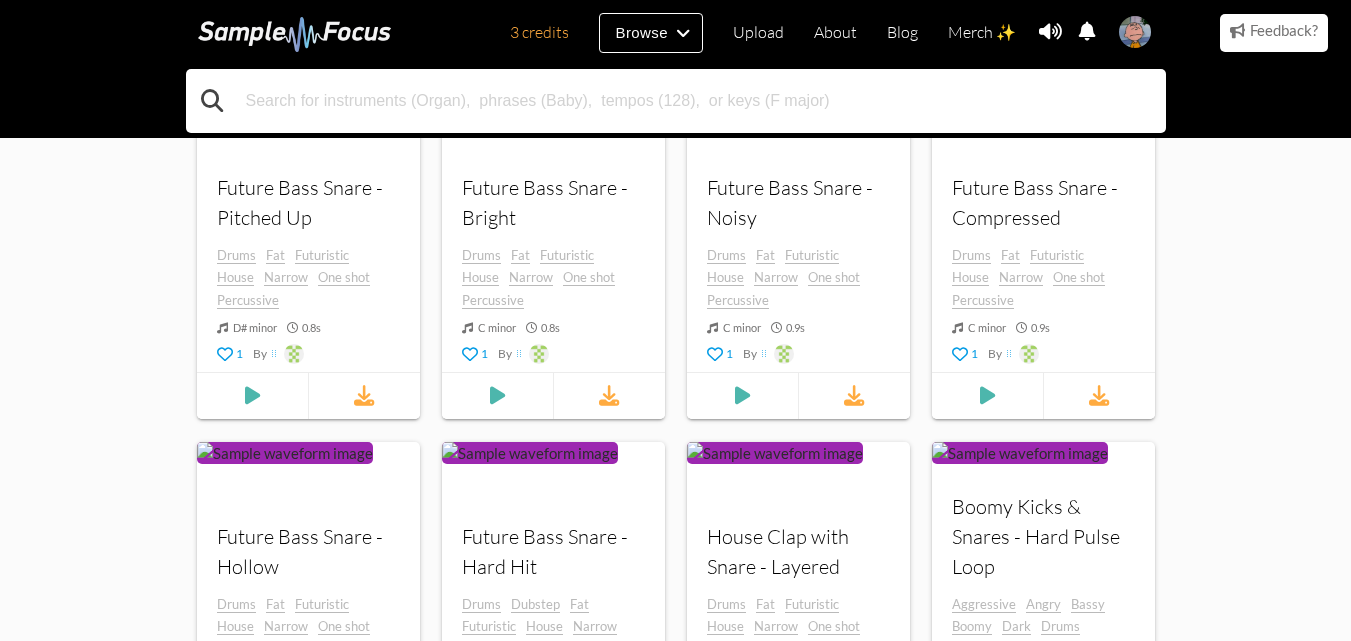 click at bounding box center (676, 101) 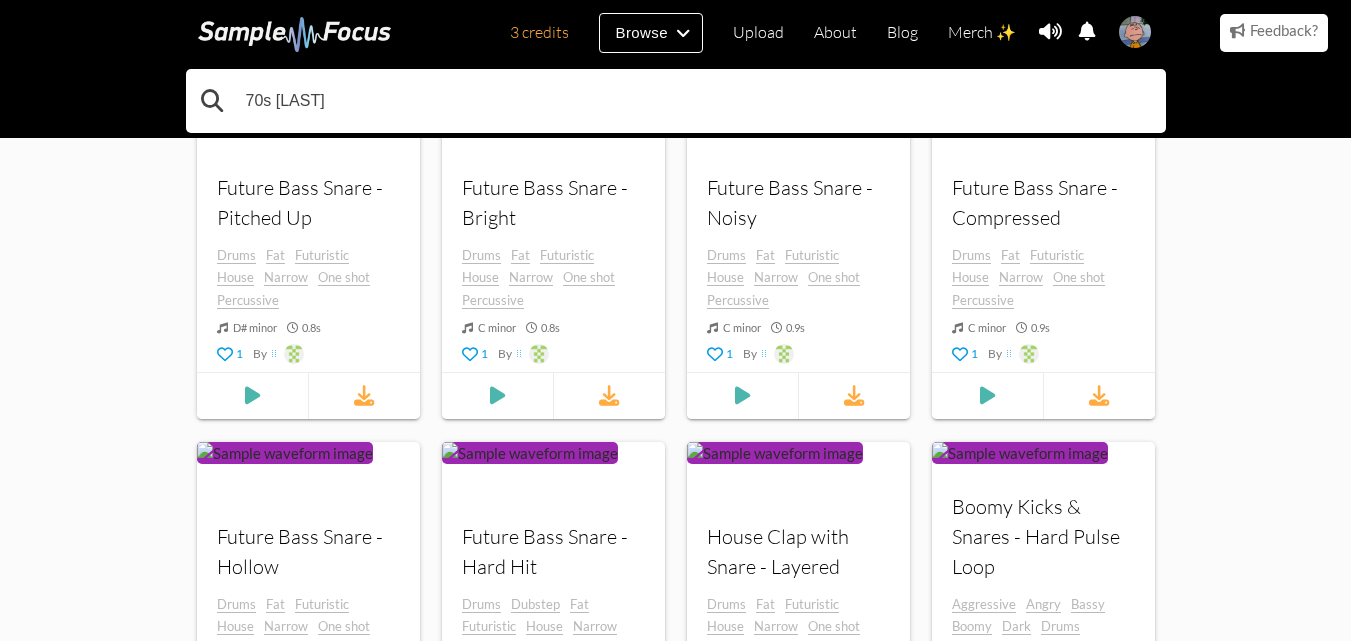 type on "70s snare" 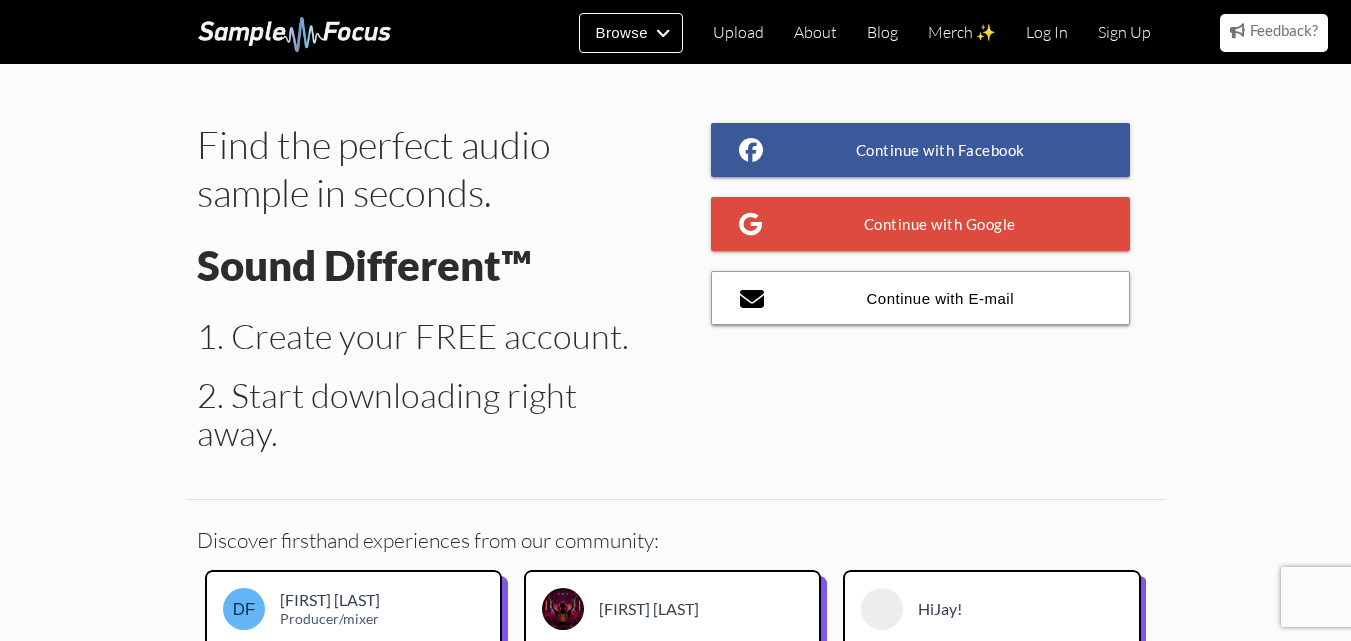 scroll, scrollTop: 0, scrollLeft: 0, axis: both 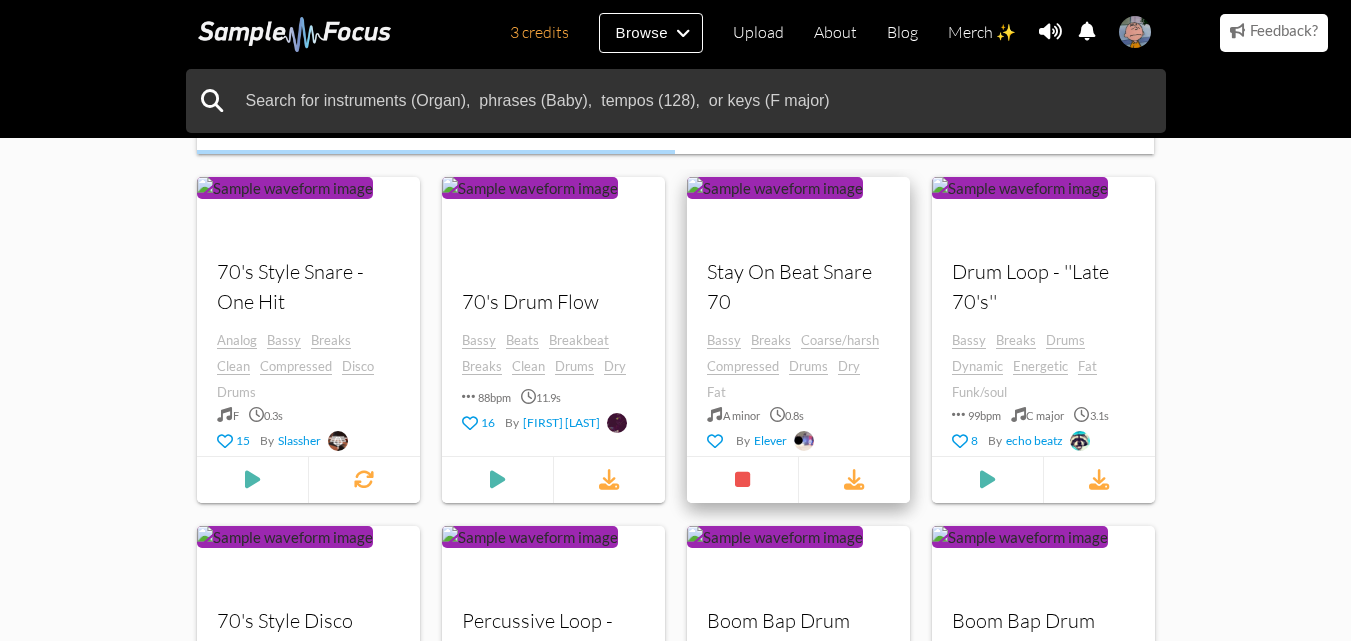click at bounding box center (285, 188) 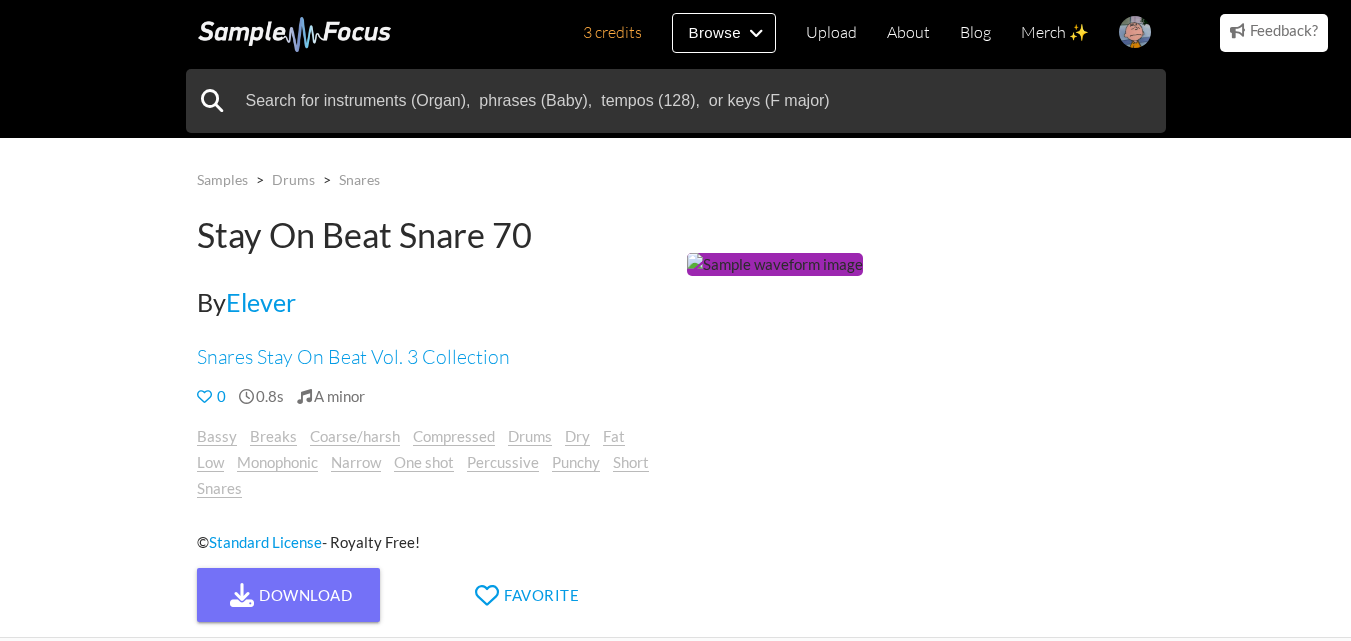 scroll, scrollTop: 500, scrollLeft: 0, axis: vertical 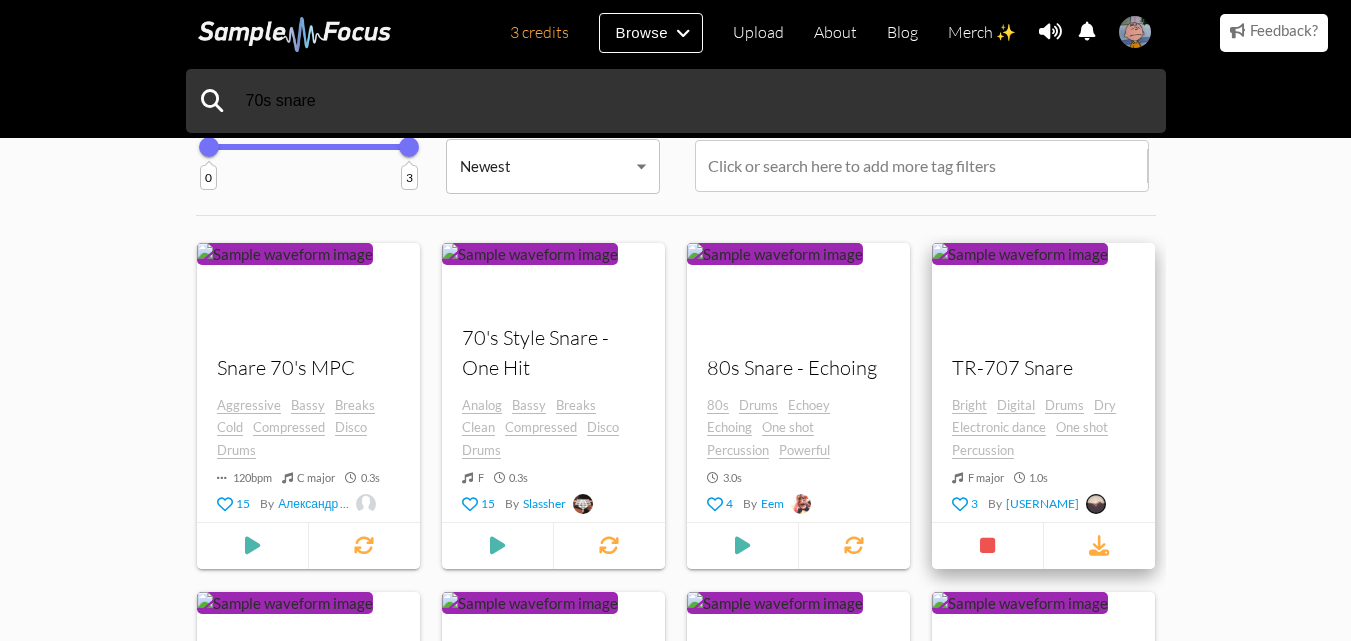 click at bounding box center (935, 317) 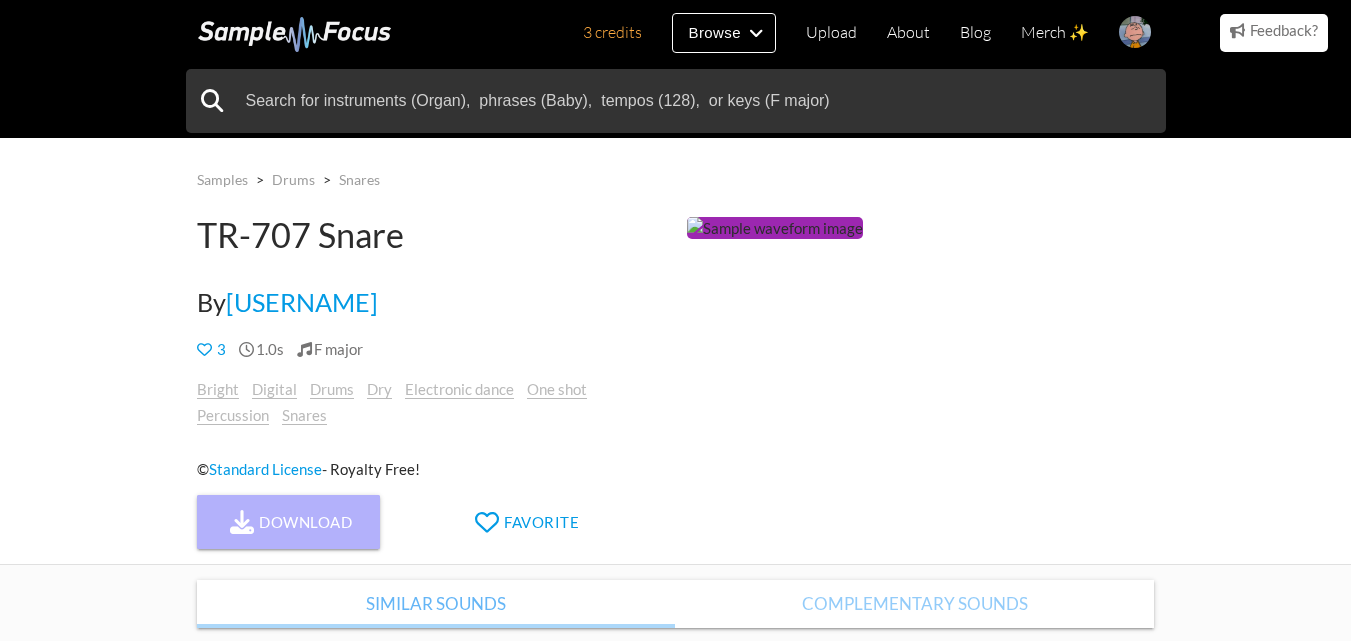 scroll, scrollTop: 0, scrollLeft: 0, axis: both 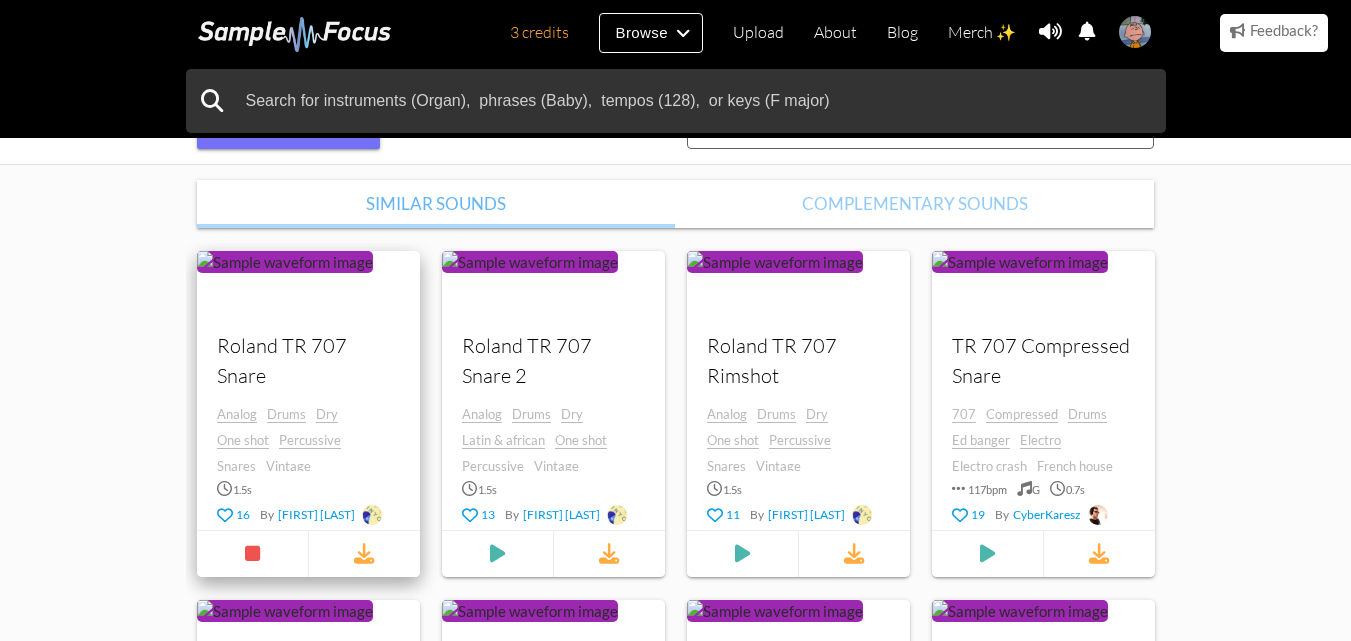 click at bounding box center (285, 262) 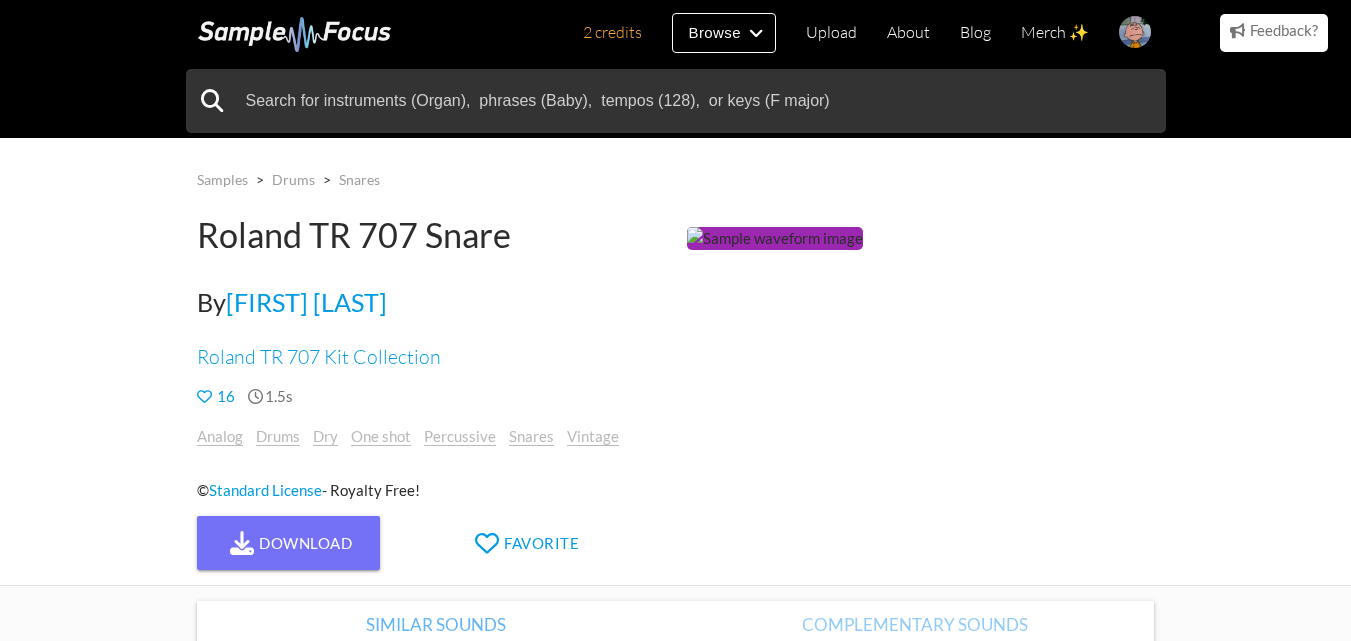 scroll, scrollTop: 0, scrollLeft: 0, axis: both 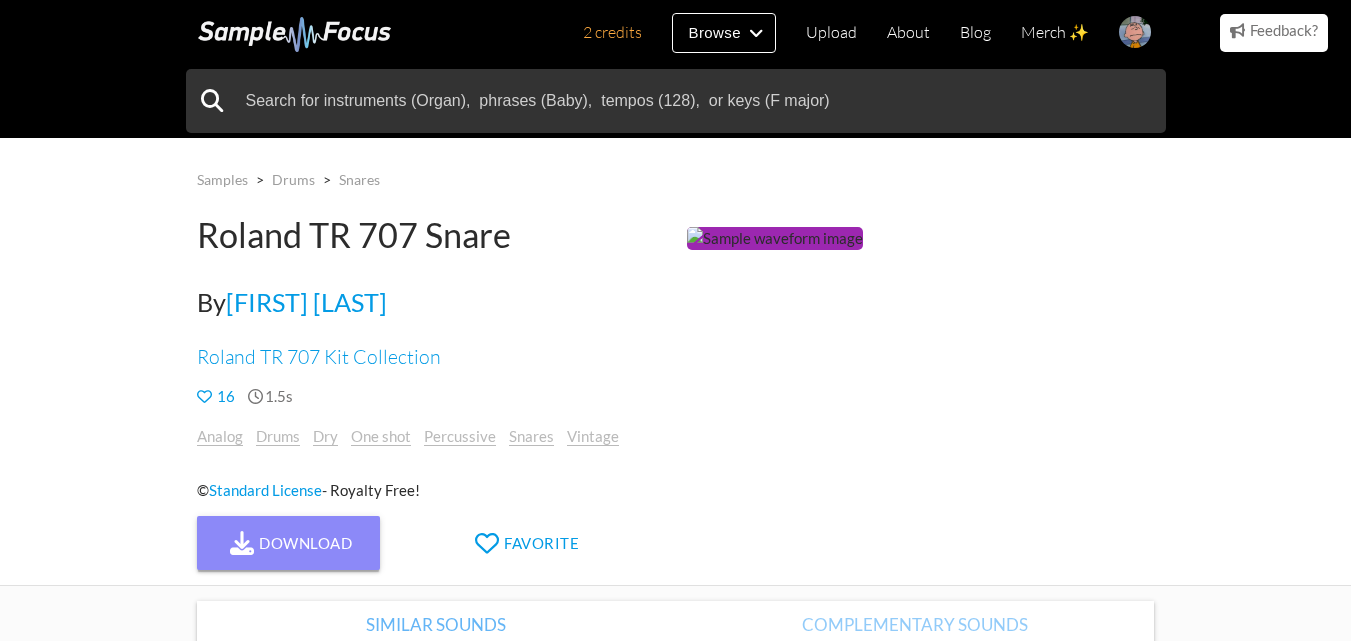 click on "Download" at bounding box center (289, 543) 